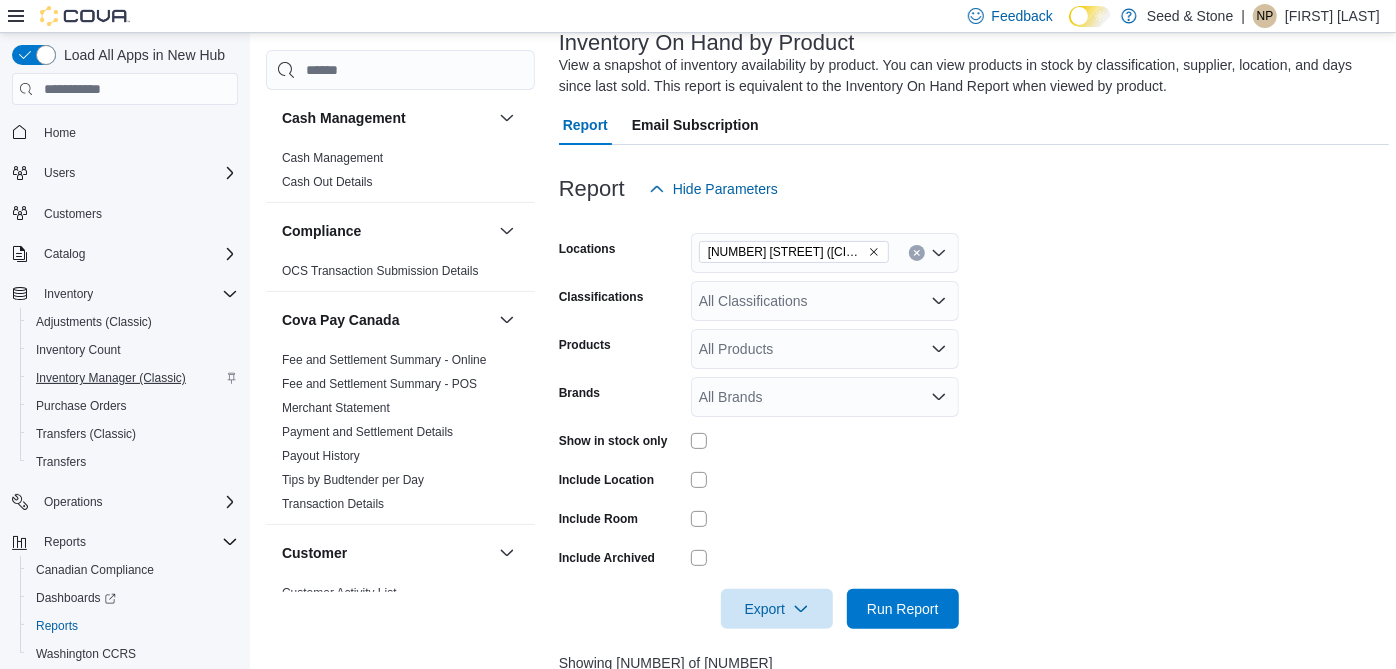 scroll, scrollTop: 131, scrollLeft: 0, axis: vertical 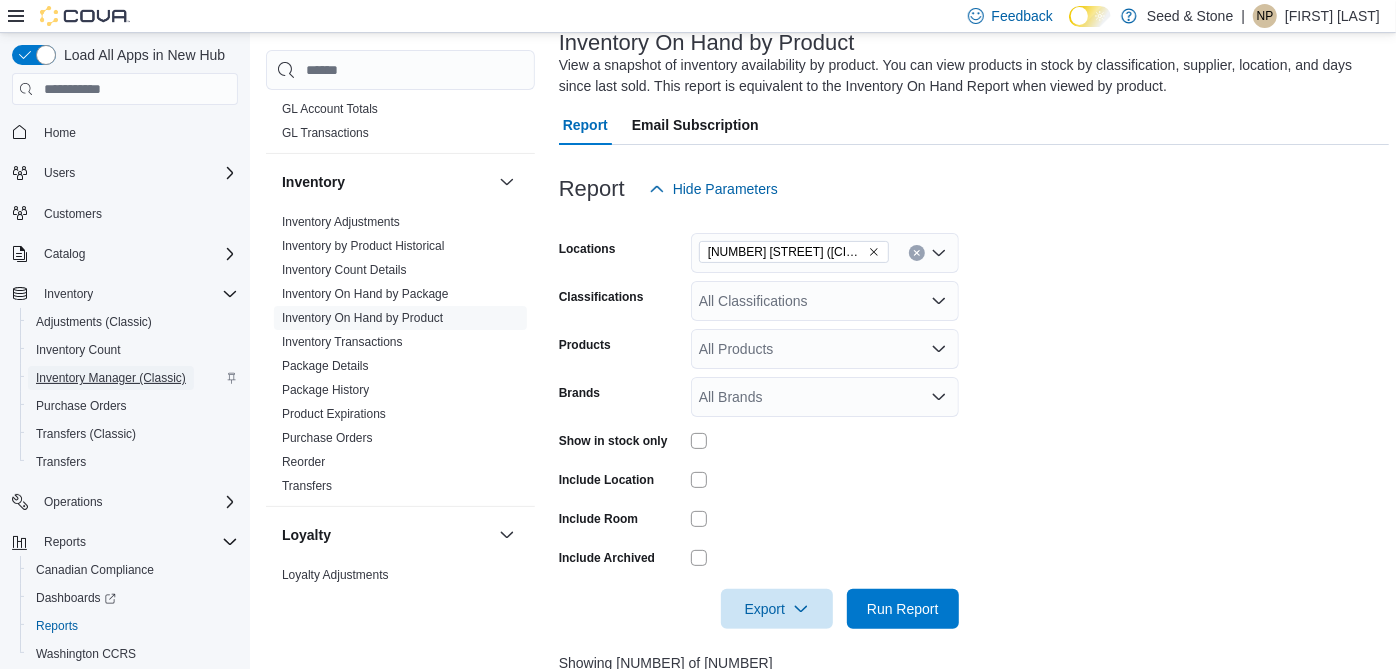 click on "Inventory Manager (Classic)" at bounding box center (111, 378) 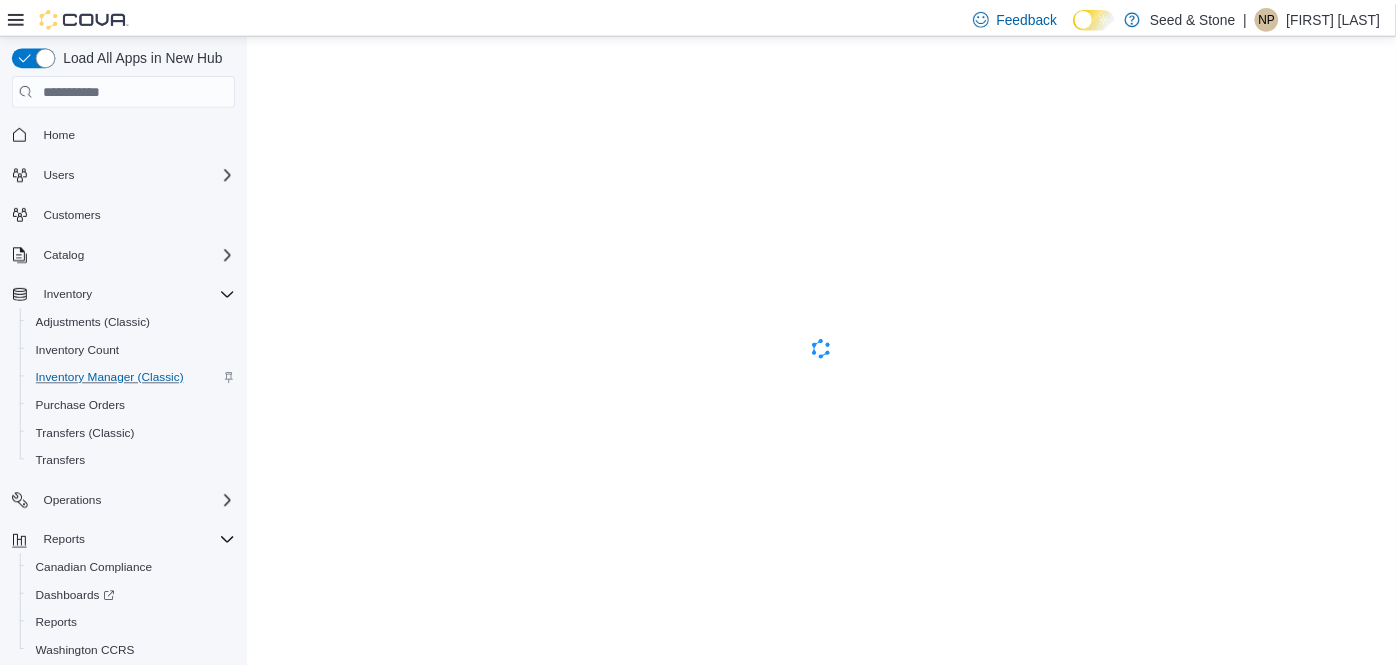 scroll, scrollTop: 0, scrollLeft: 0, axis: both 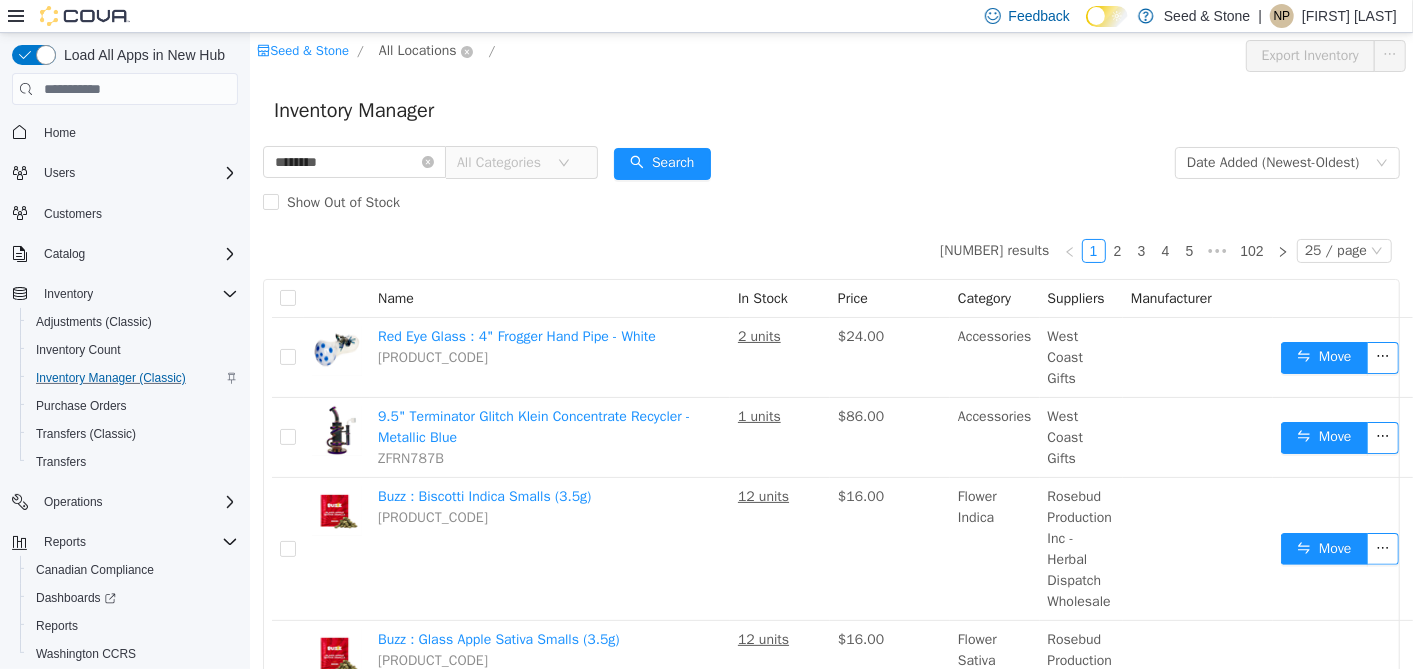 type on "********" 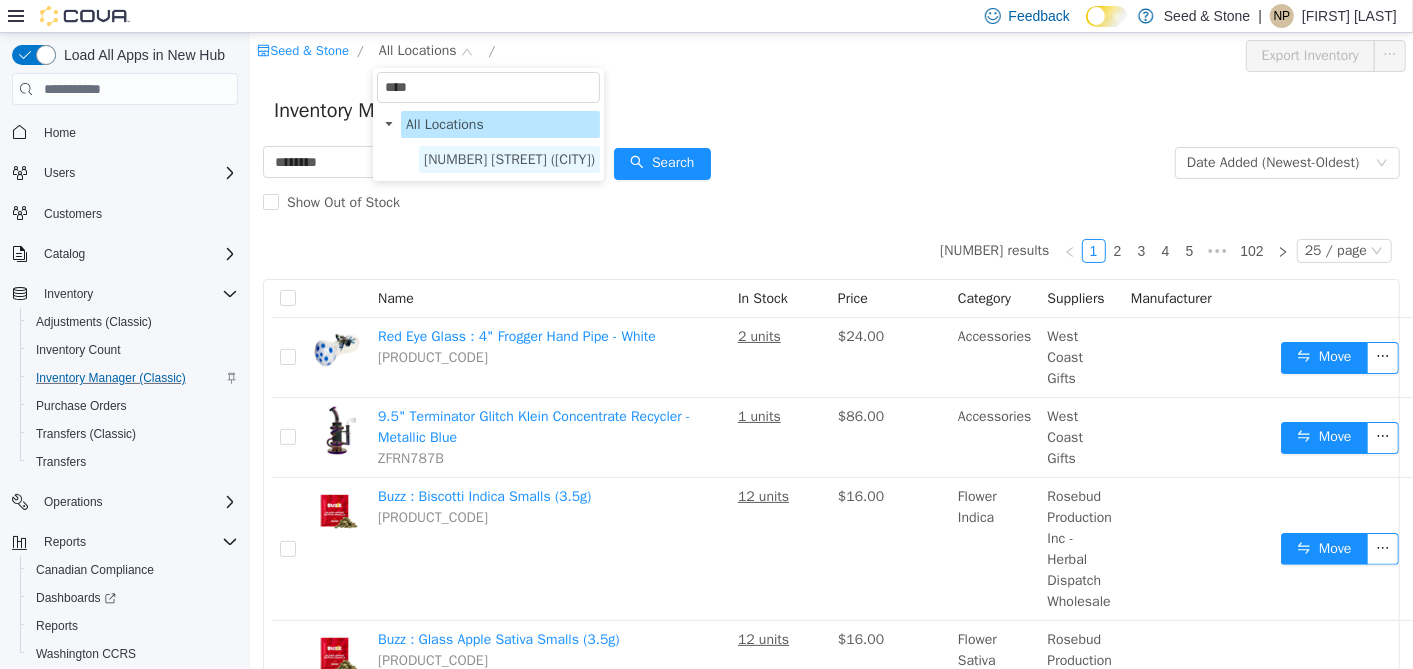 type on "****" 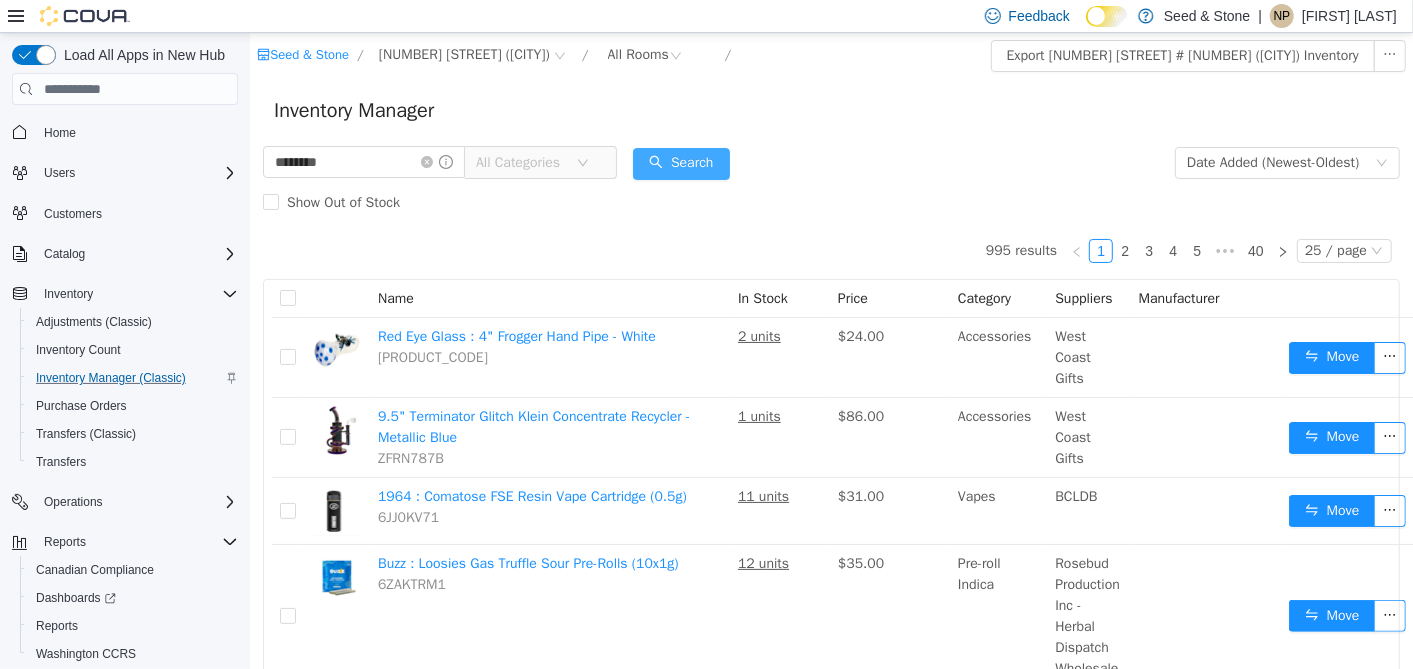 click on "Search" at bounding box center [680, 164] 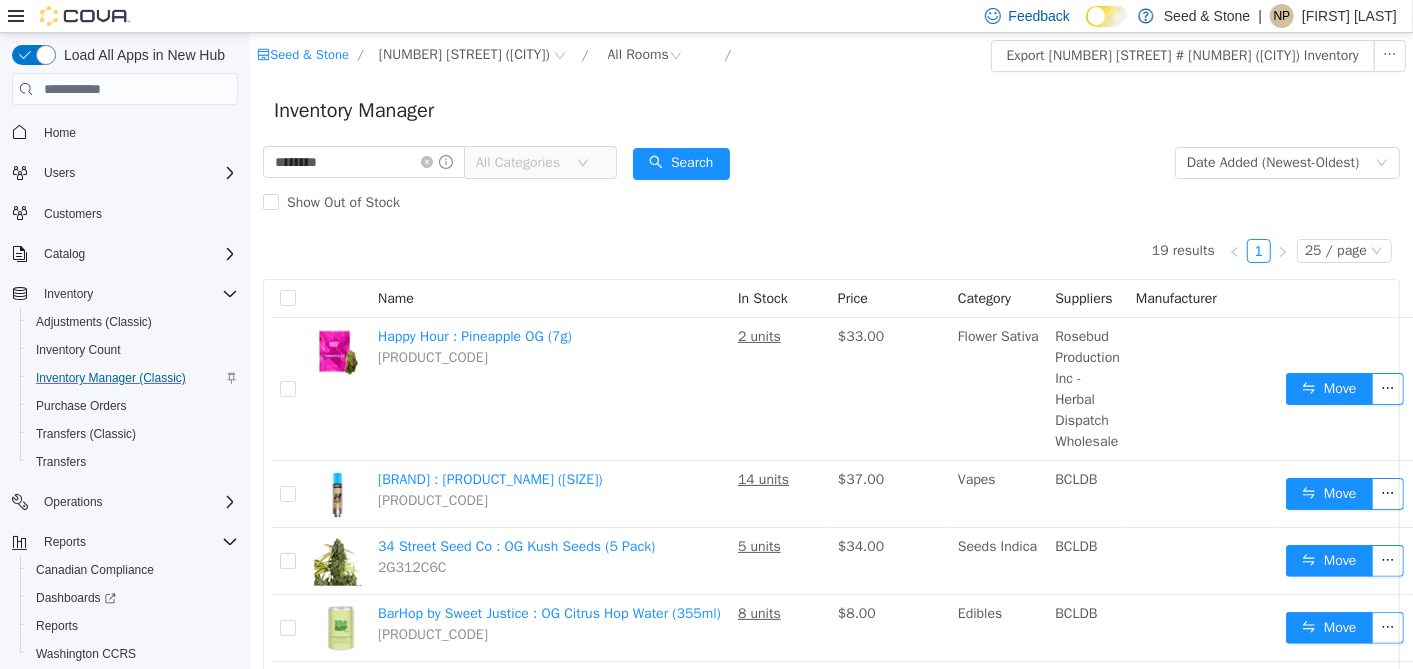 click on "All Categories" at bounding box center (520, 163) 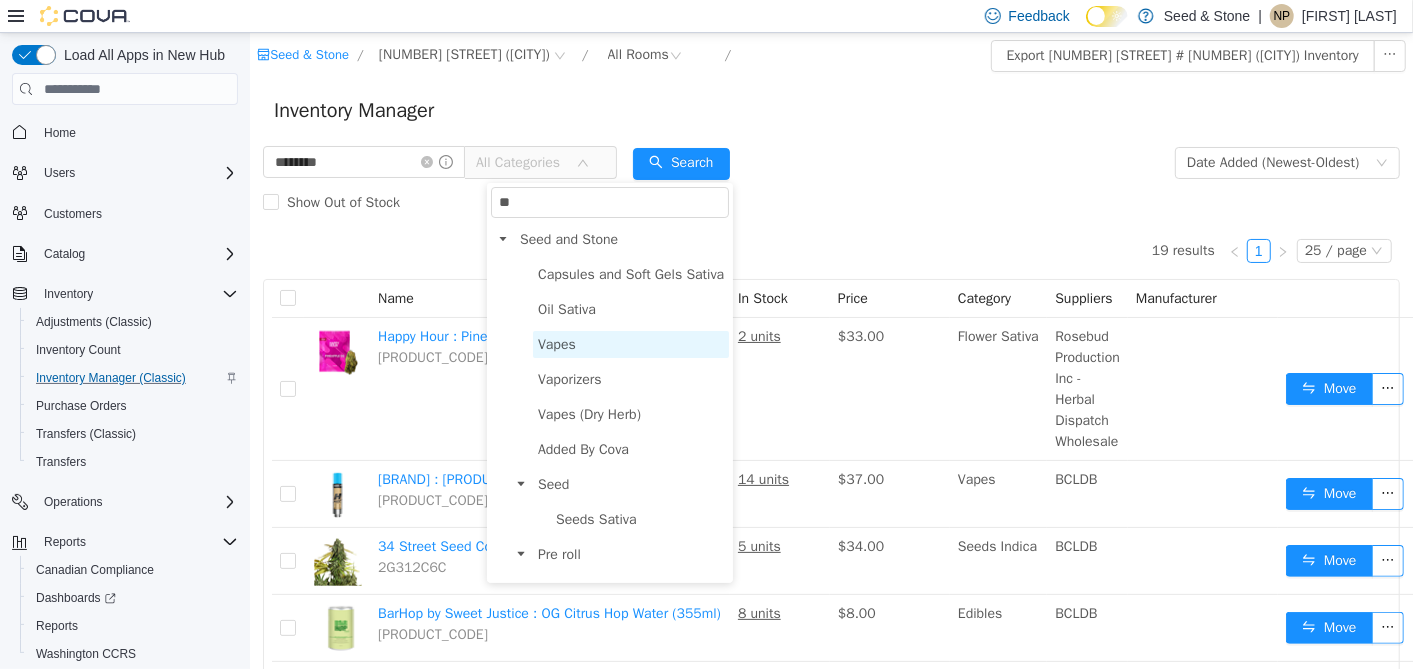 type on "**" 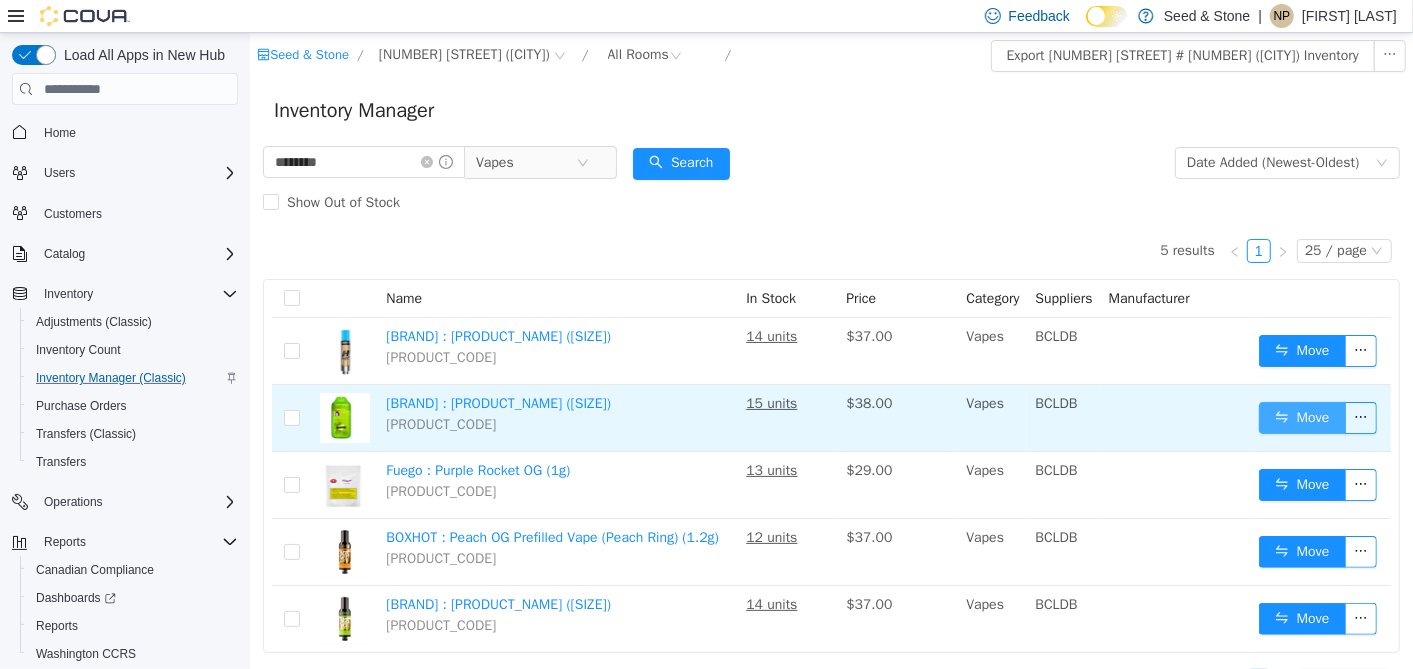 click on "Move" at bounding box center [1301, 418] 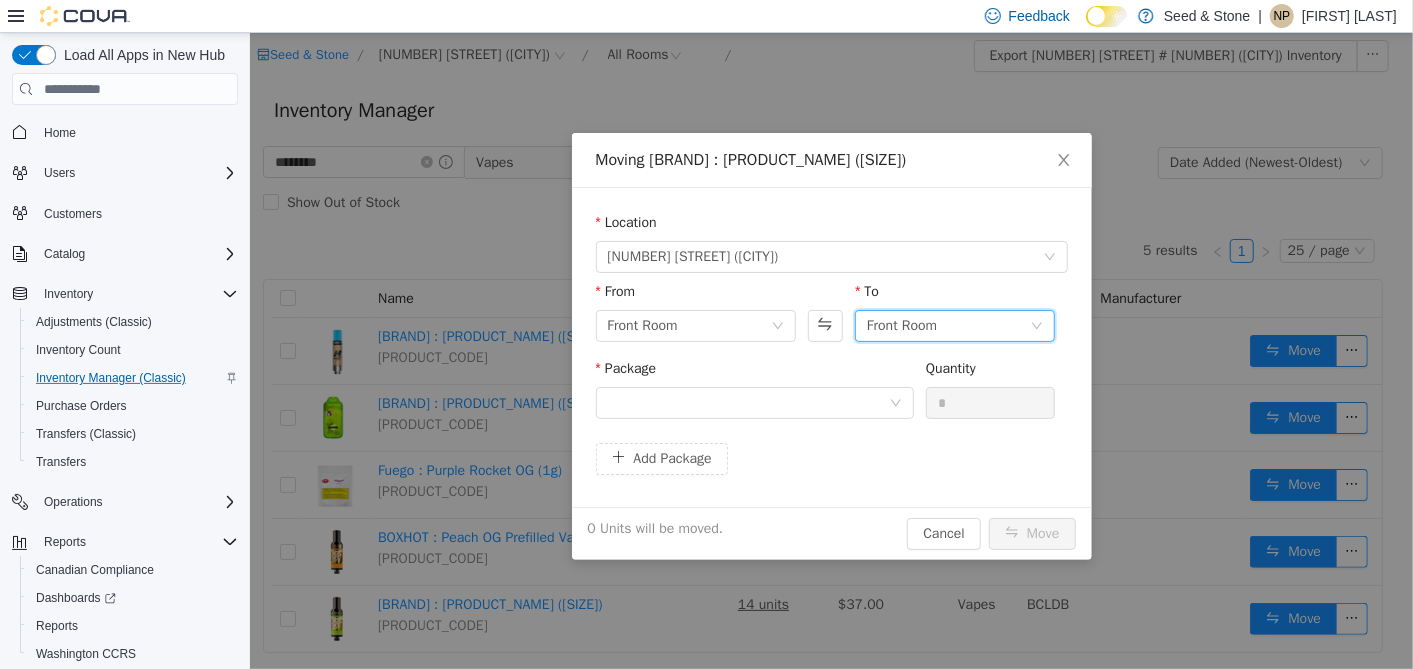 click on "Front Room" at bounding box center [901, 326] 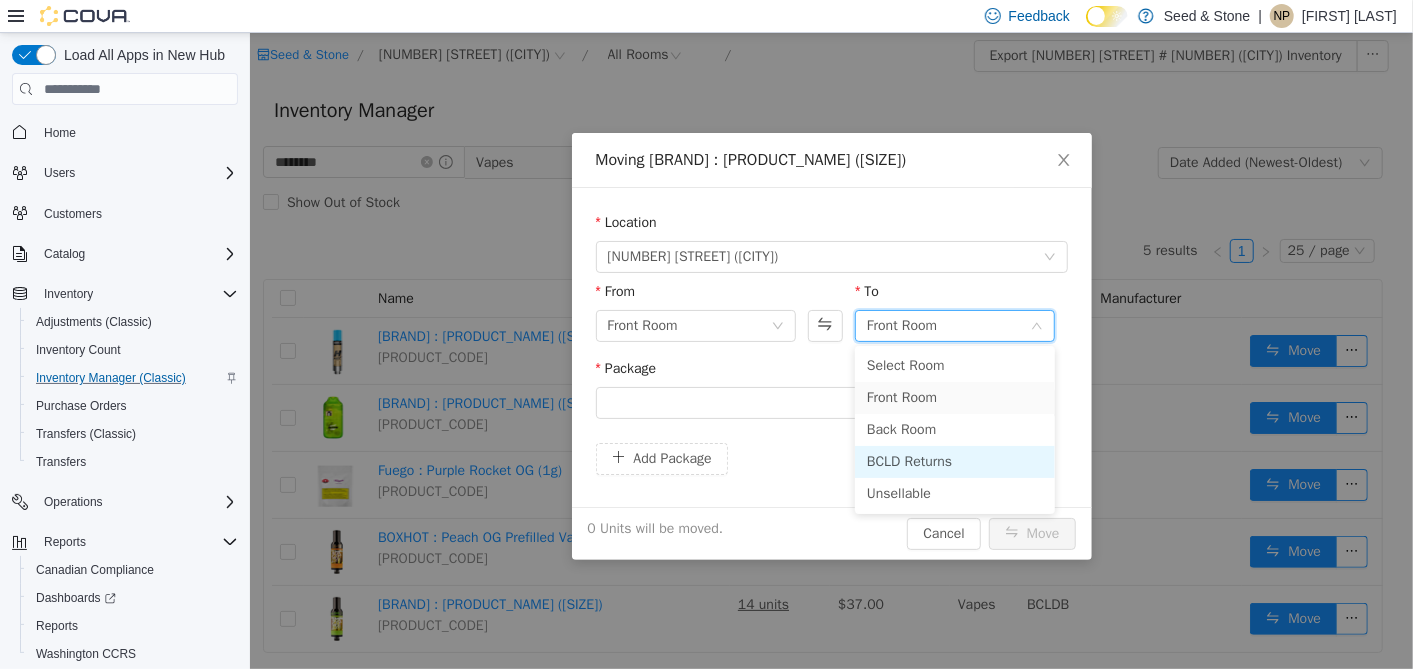 click on "BCLD Returns" at bounding box center [954, 462] 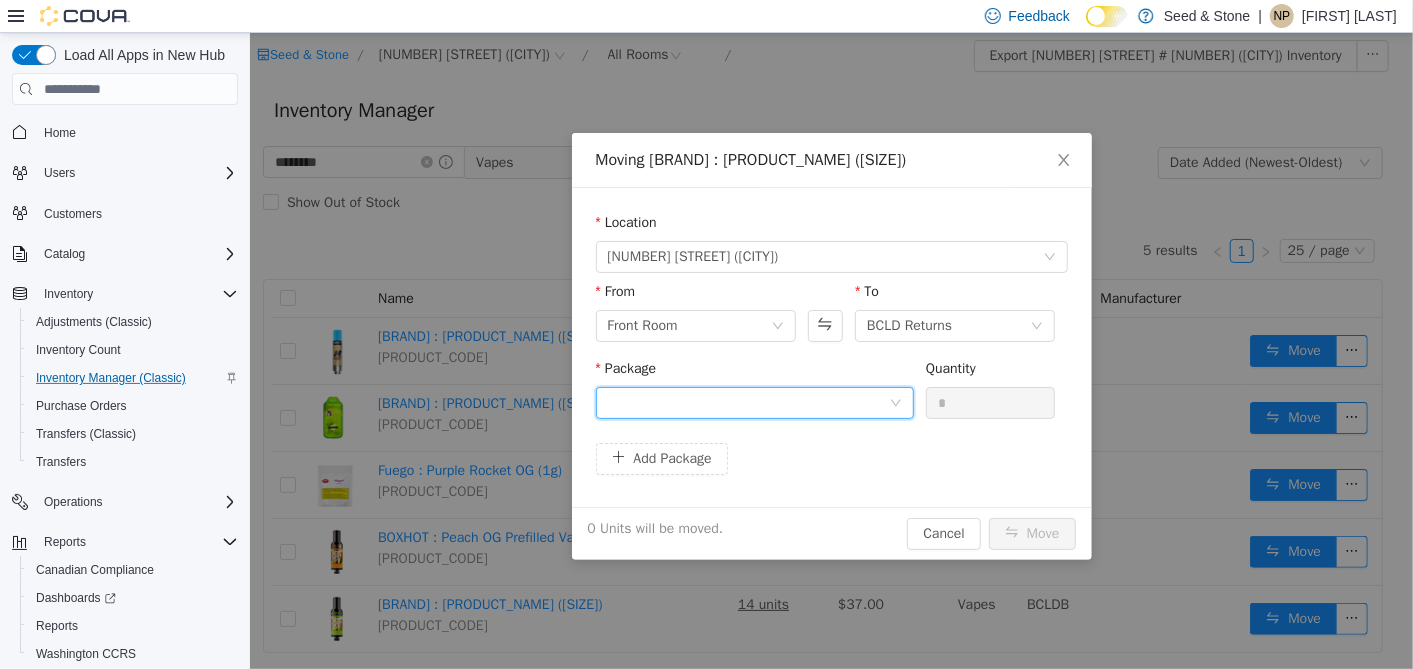 click at bounding box center (747, 403) 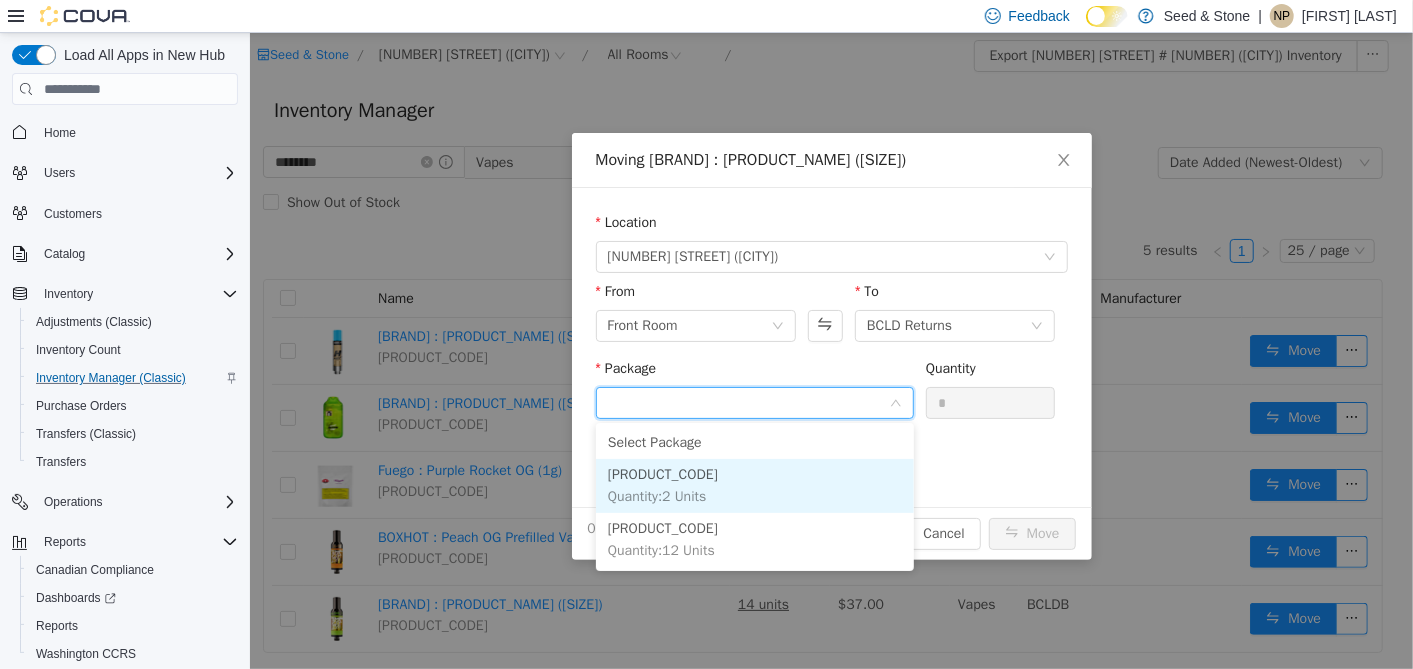 click on "[PRODUCT_CODE] Quantity : [NUMBER] Units" at bounding box center (754, 486) 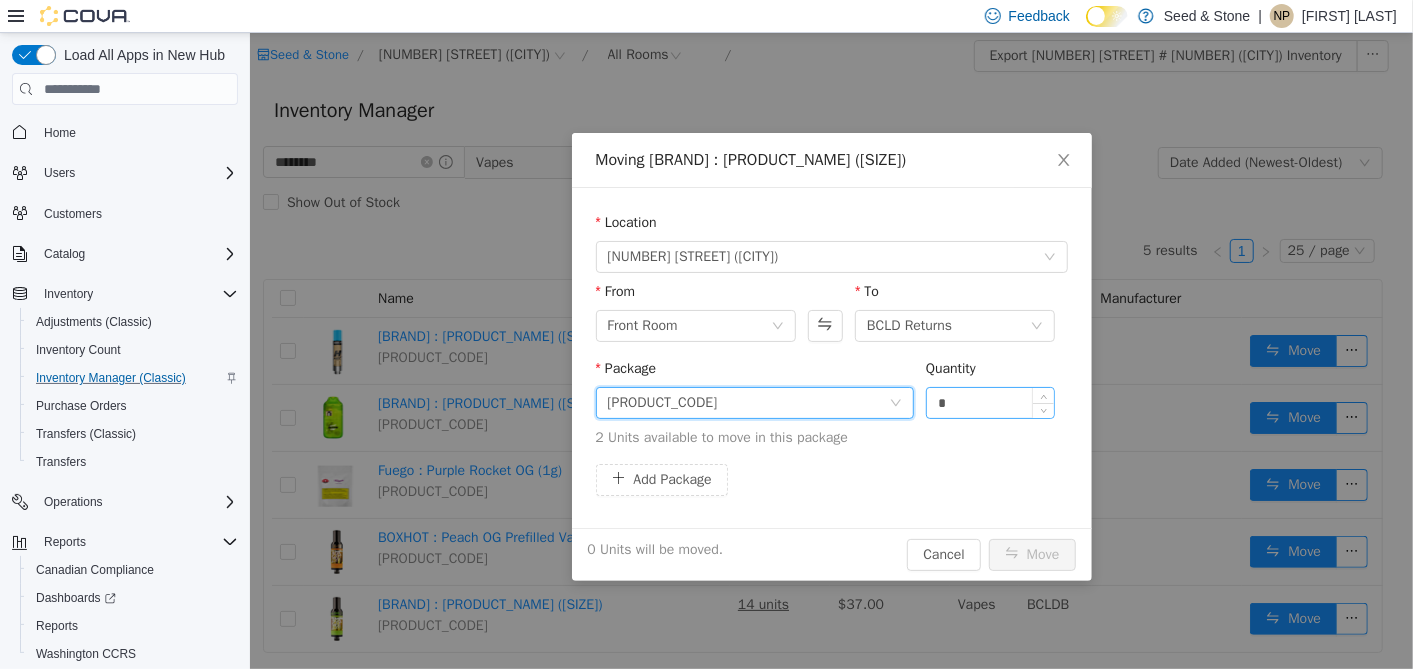 click on "*" at bounding box center [990, 403] 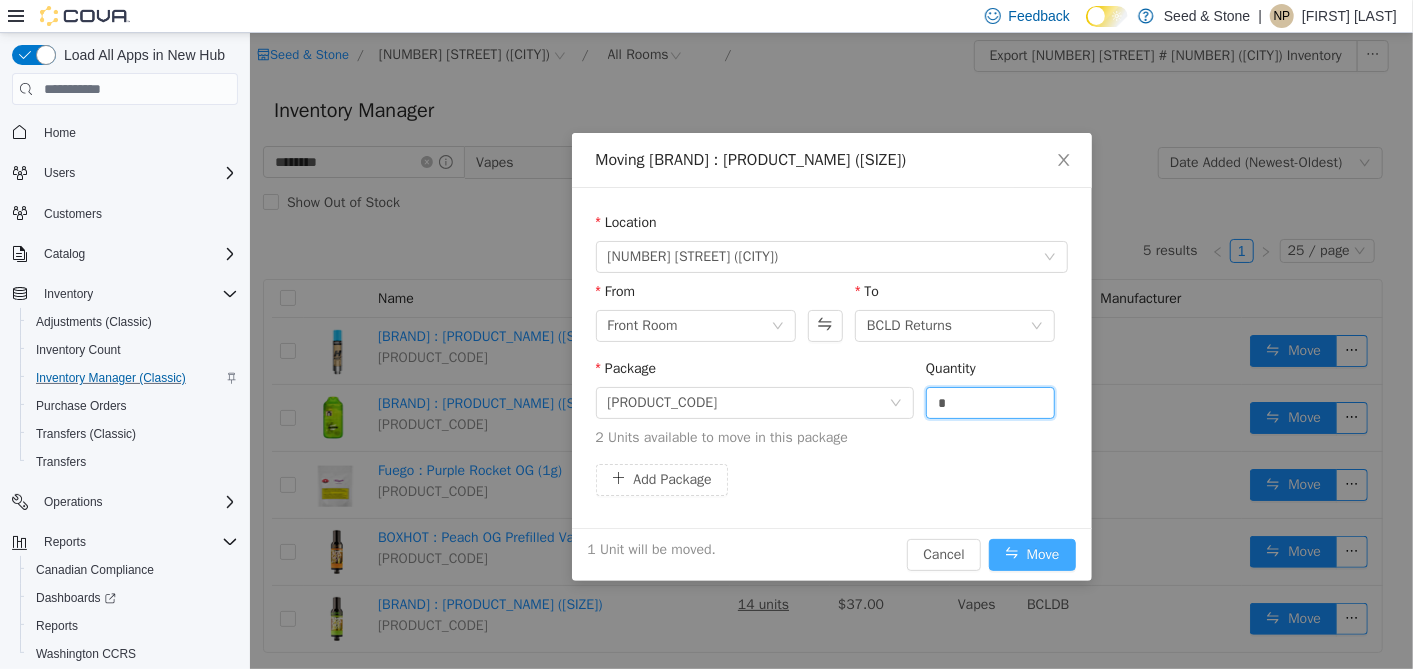 type on "*" 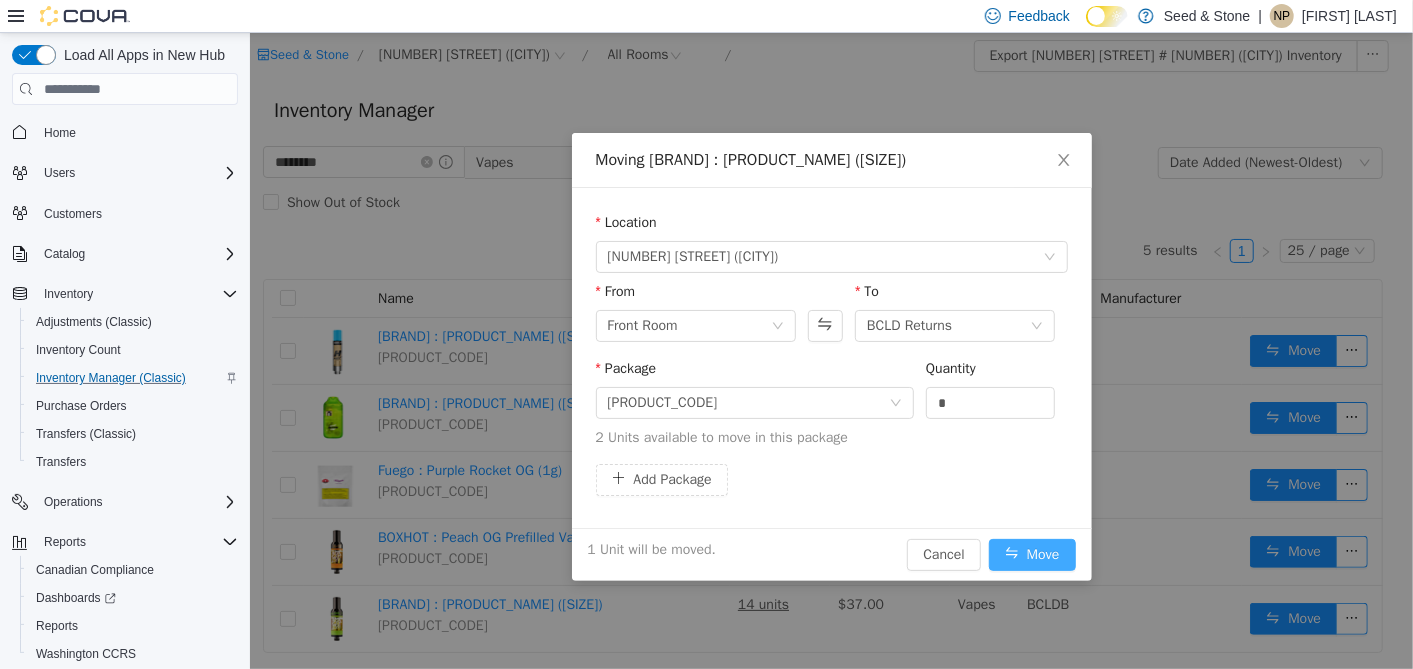 click on "Move" at bounding box center [1031, 555] 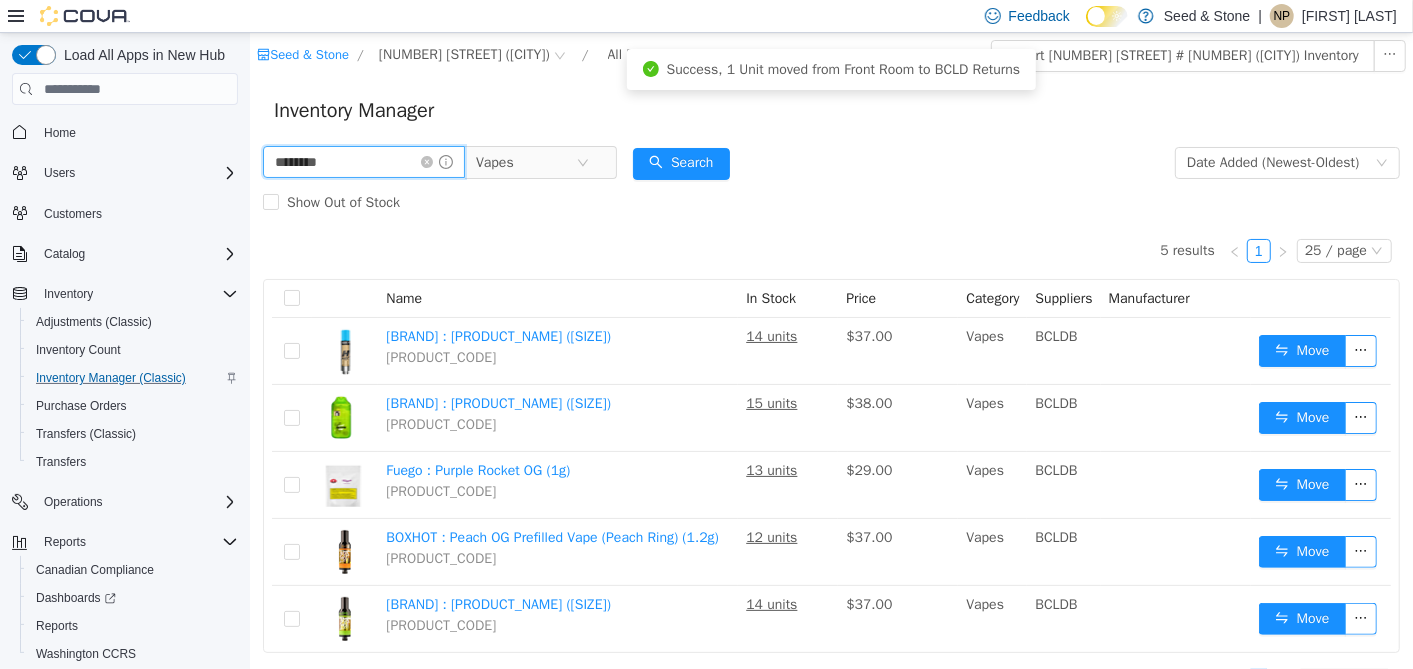 click on "********" at bounding box center [363, 162] 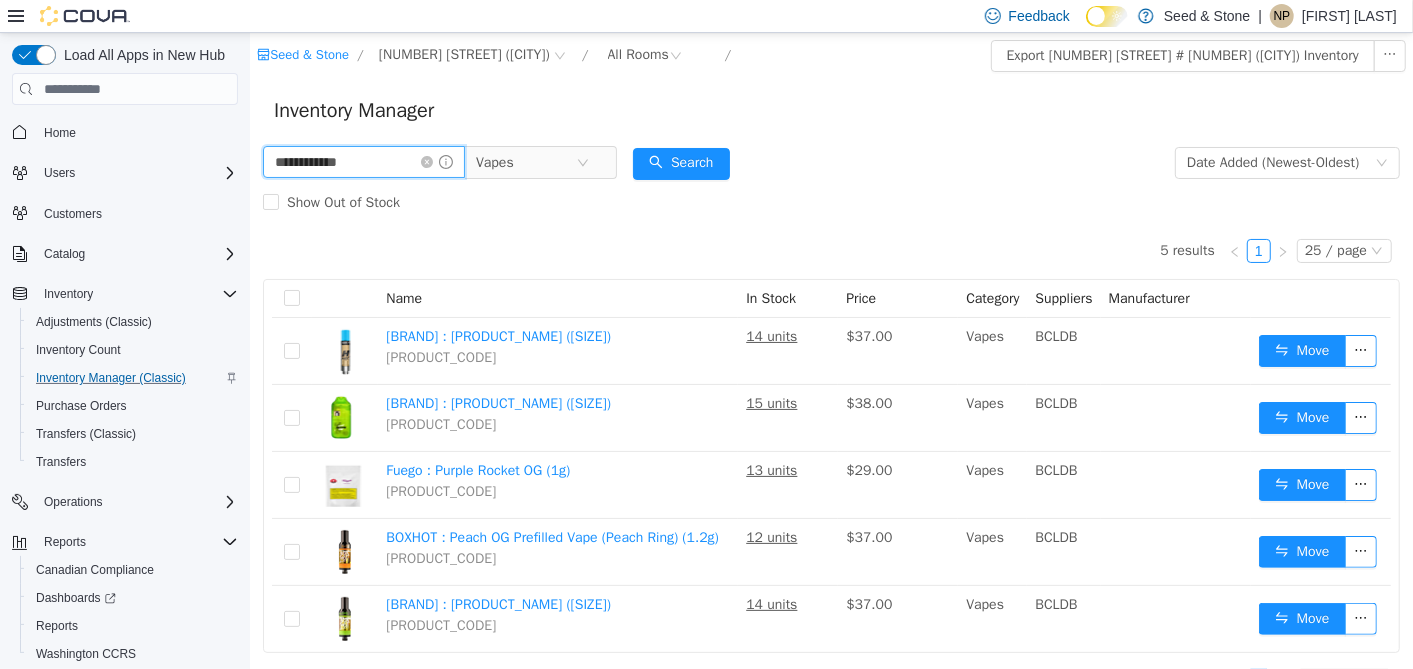 type on "**********" 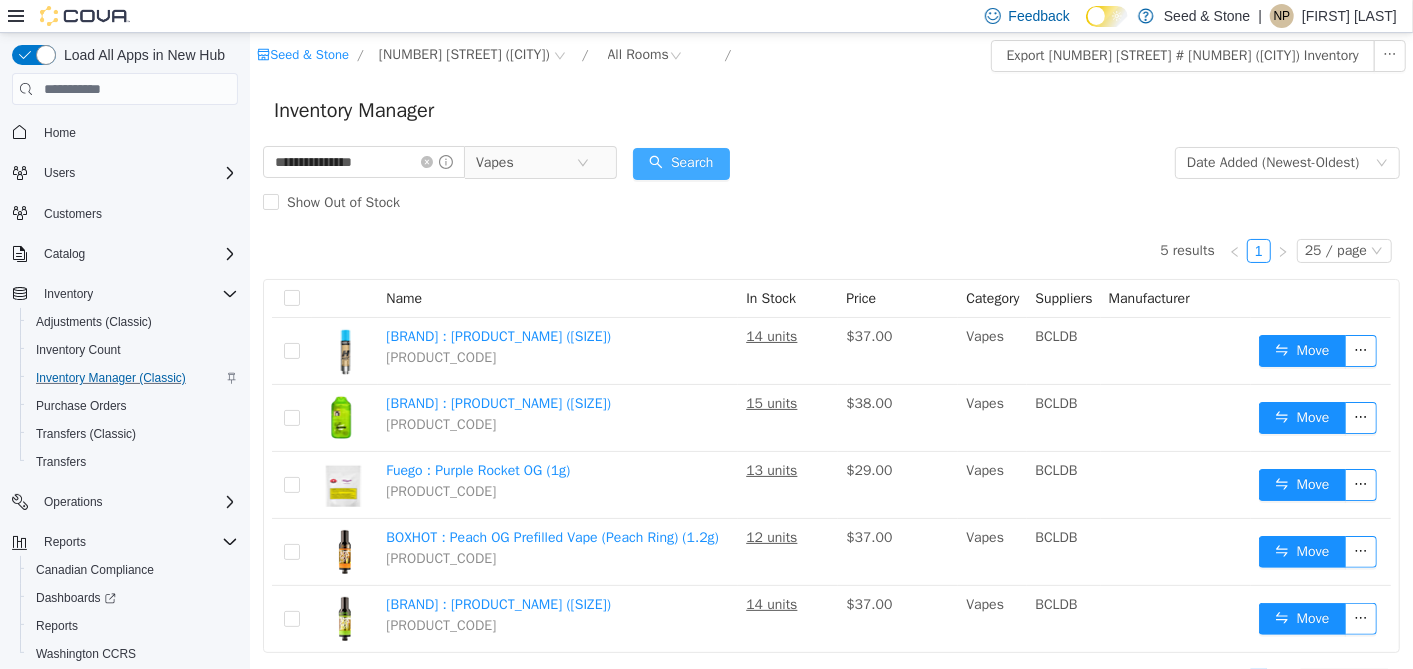 click on "Search" at bounding box center [680, 164] 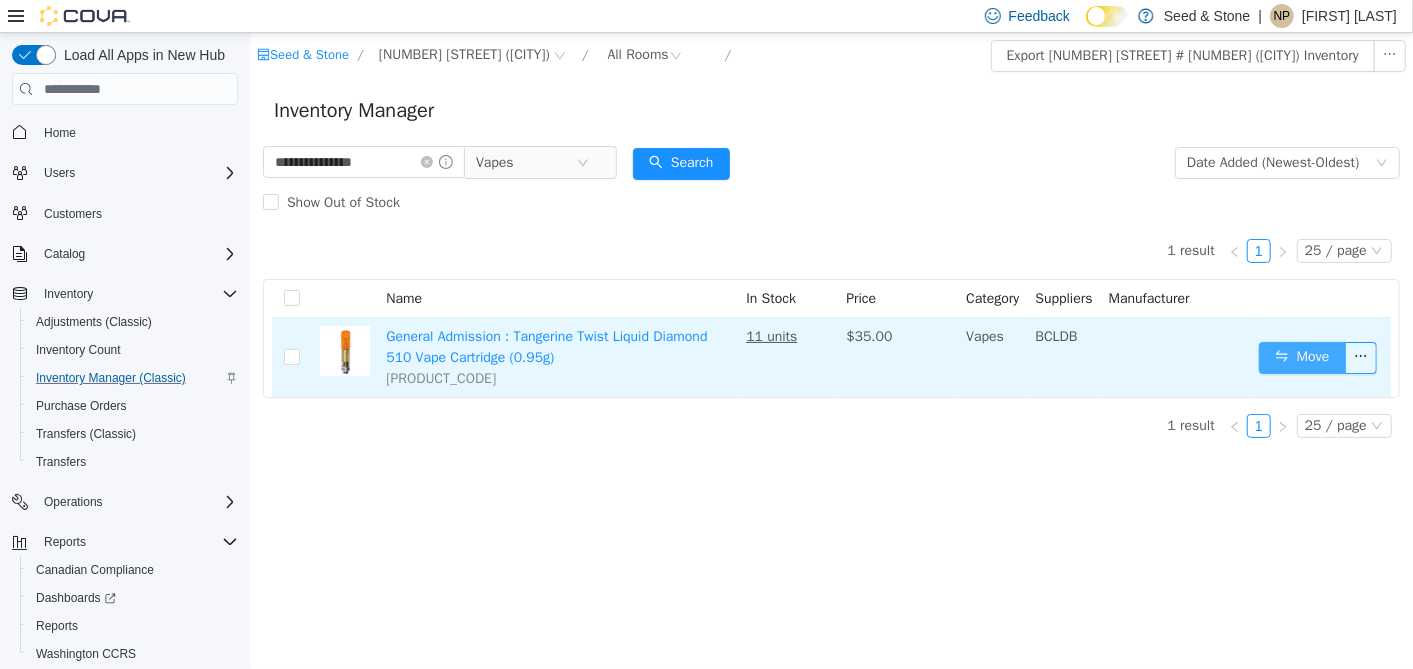 click on "Move" at bounding box center [1301, 358] 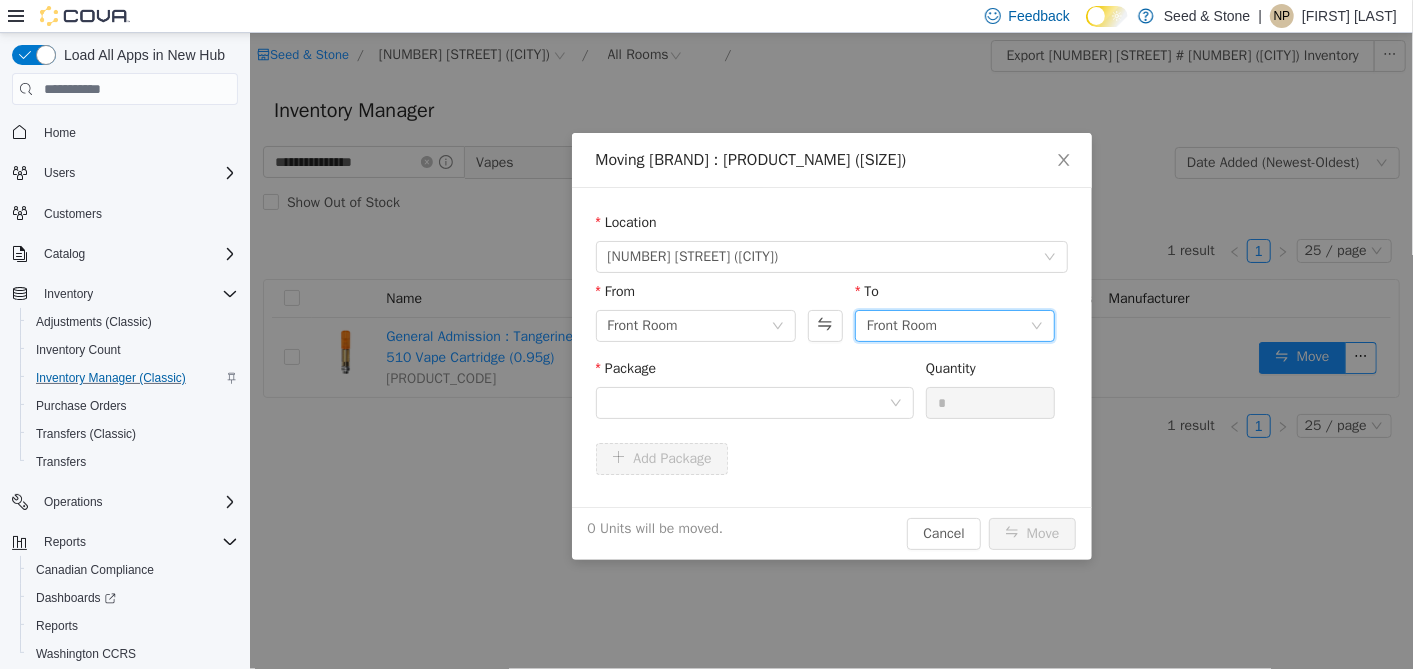 click on "Front Room" at bounding box center [901, 326] 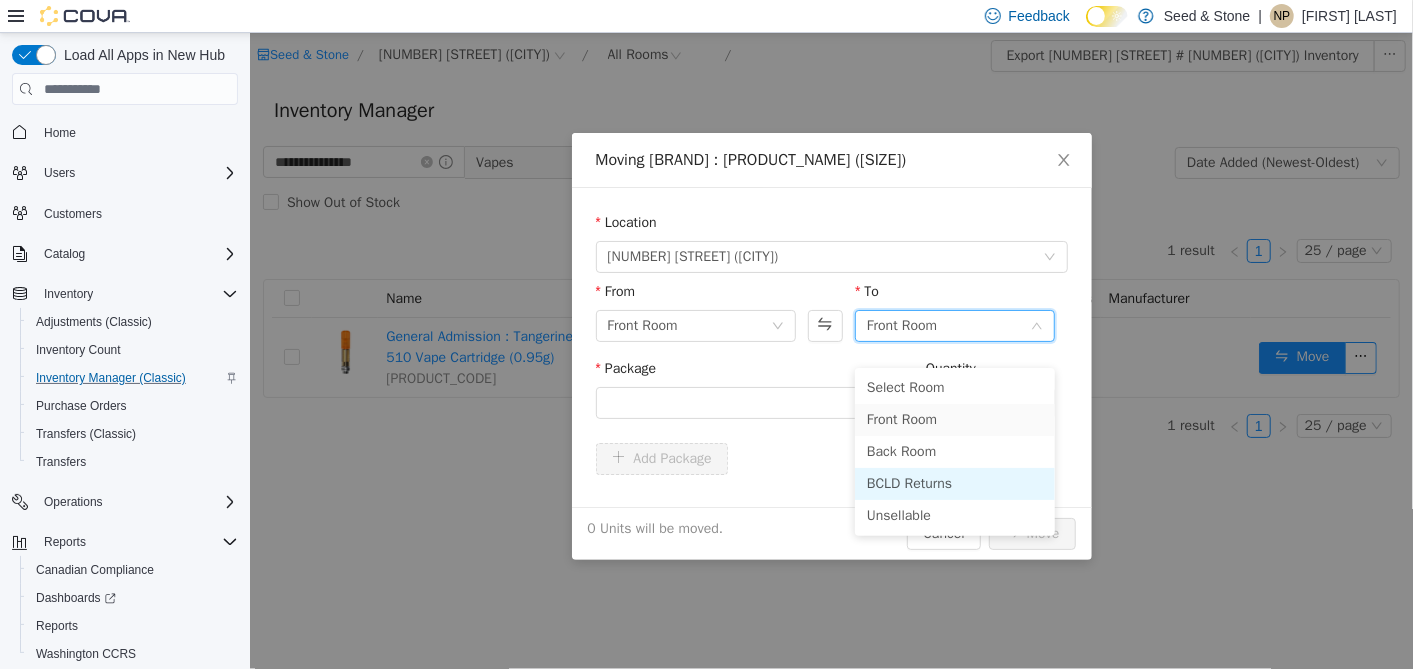 click on "BCLD Returns" at bounding box center [954, 484] 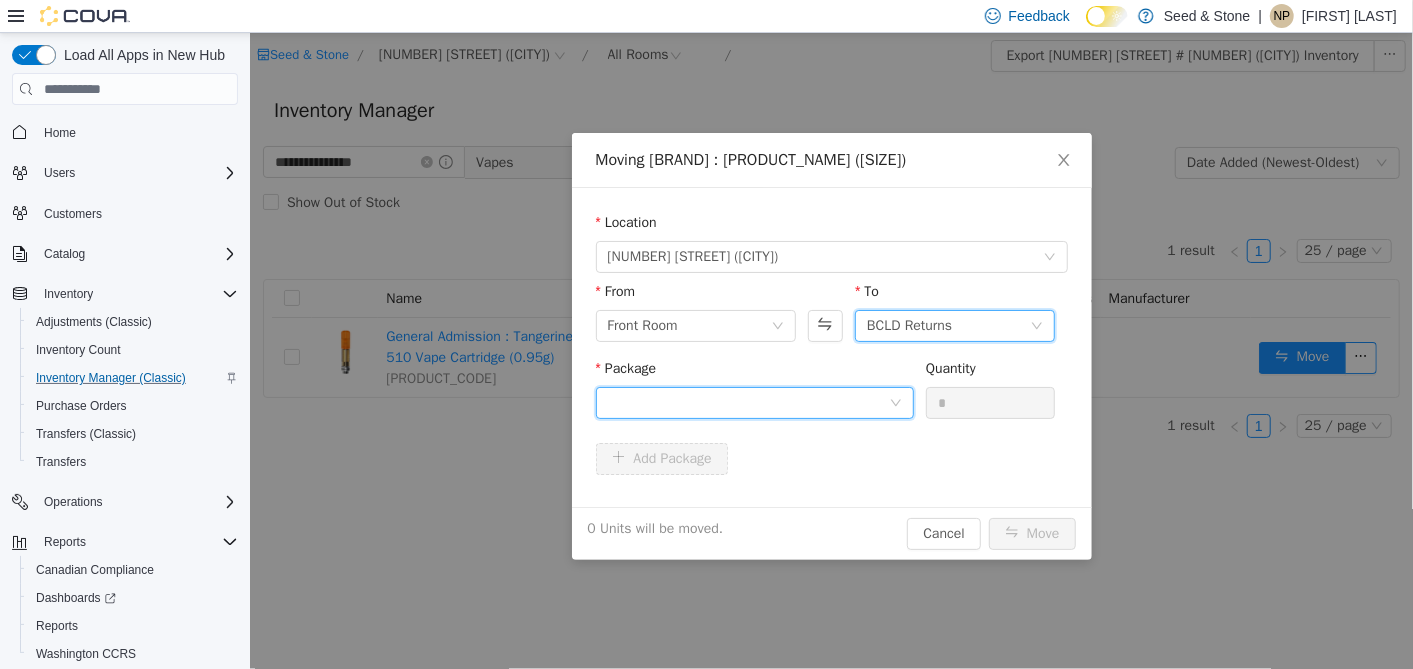 click at bounding box center (747, 403) 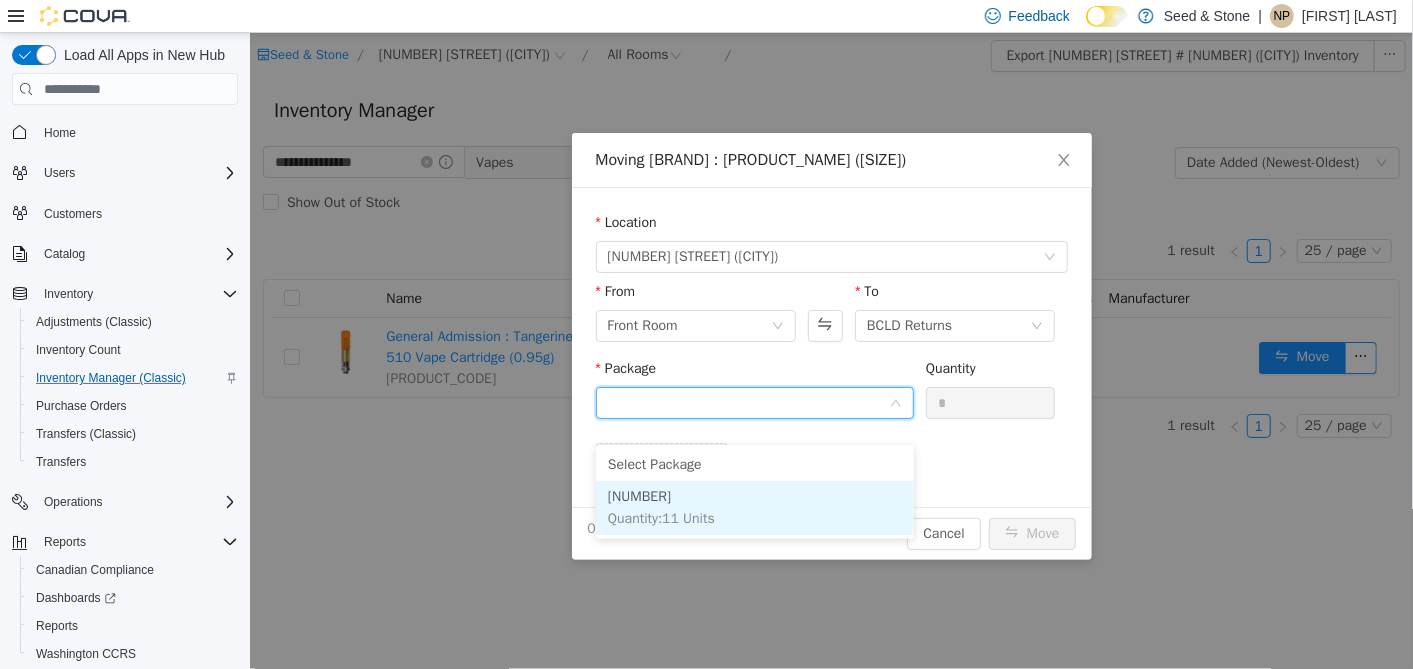 click on "[NUMBER] Quantity : [NUMBER] Units" at bounding box center (754, 508) 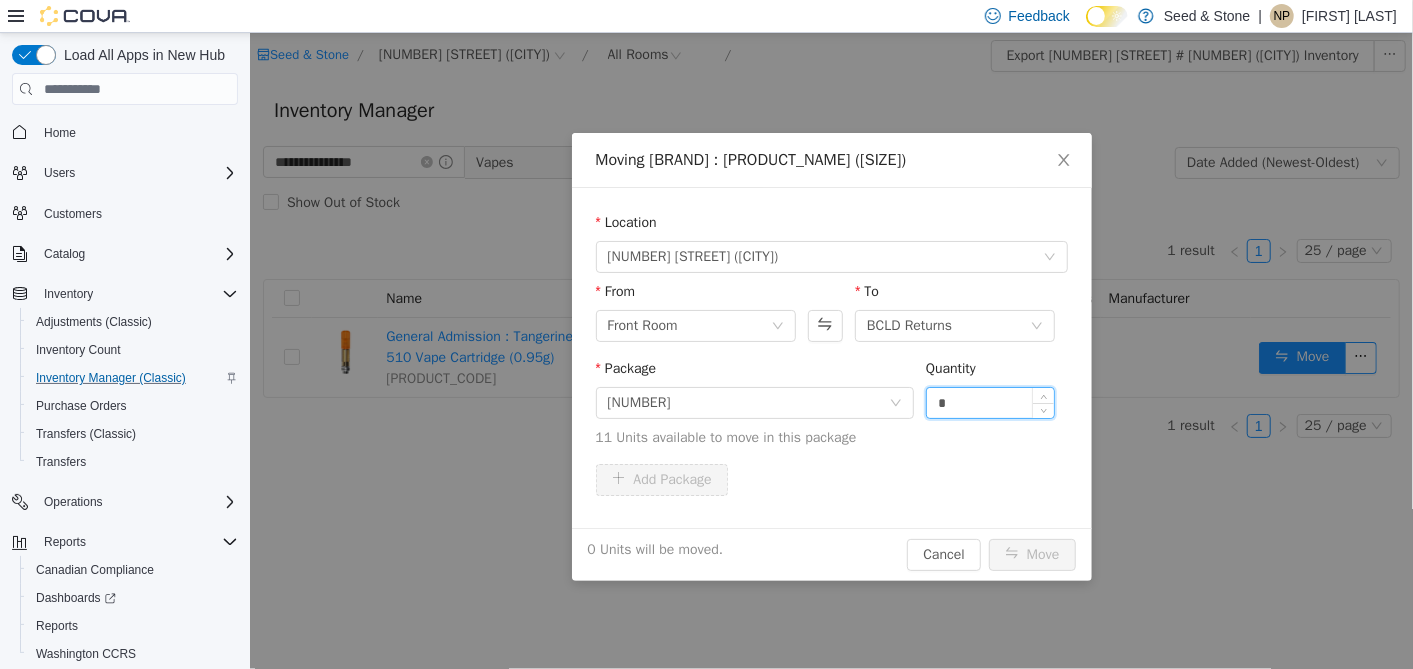 click on "*" at bounding box center (990, 403) 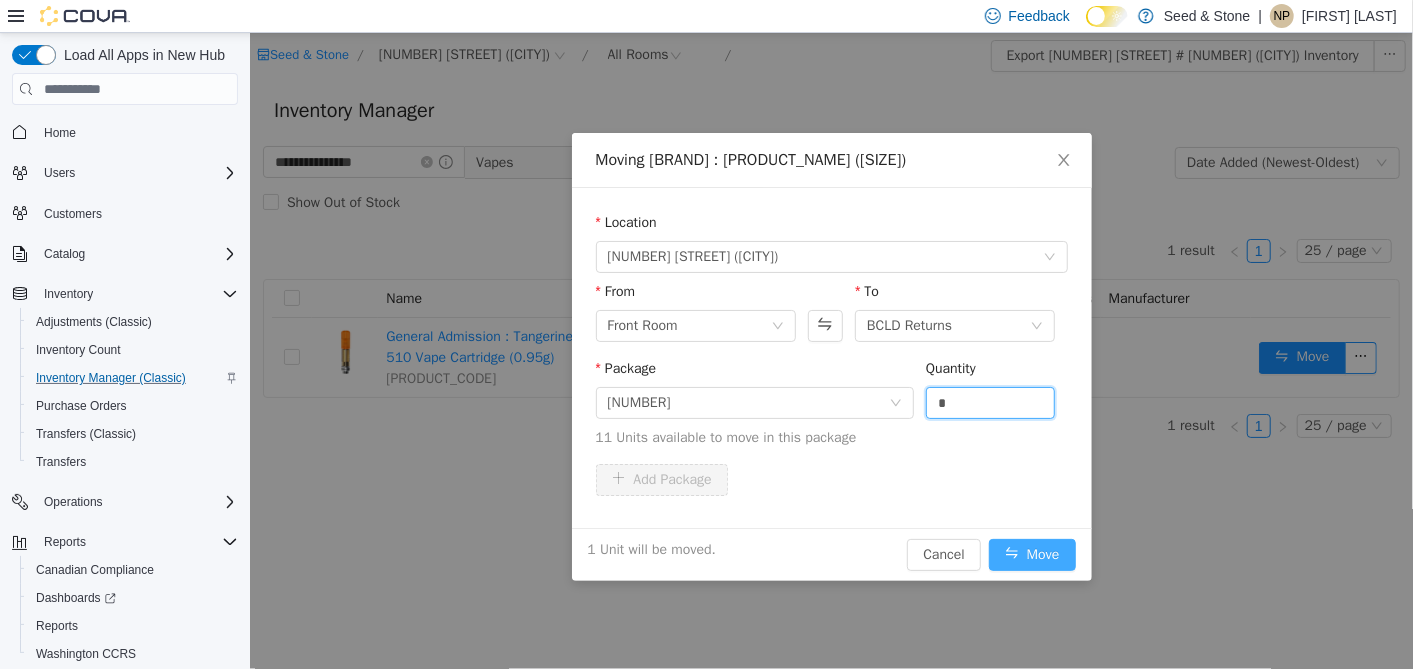 type on "*" 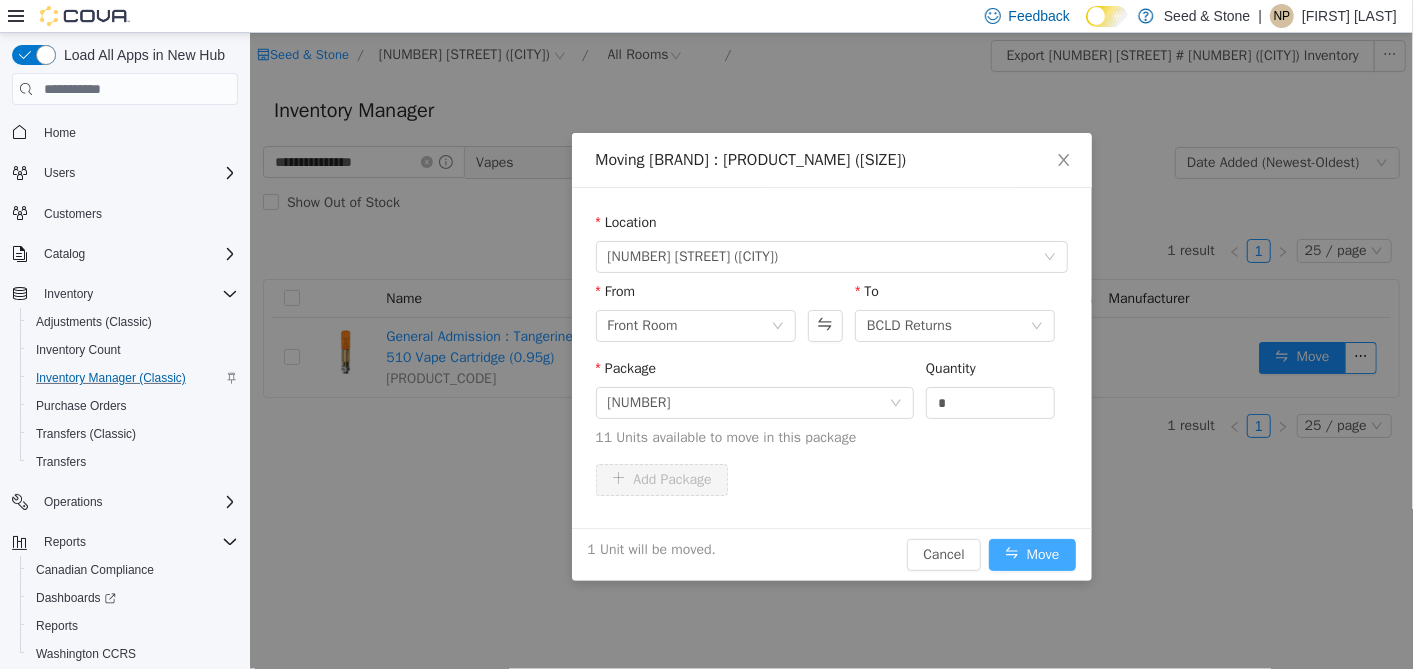 click on "Move" at bounding box center [1031, 555] 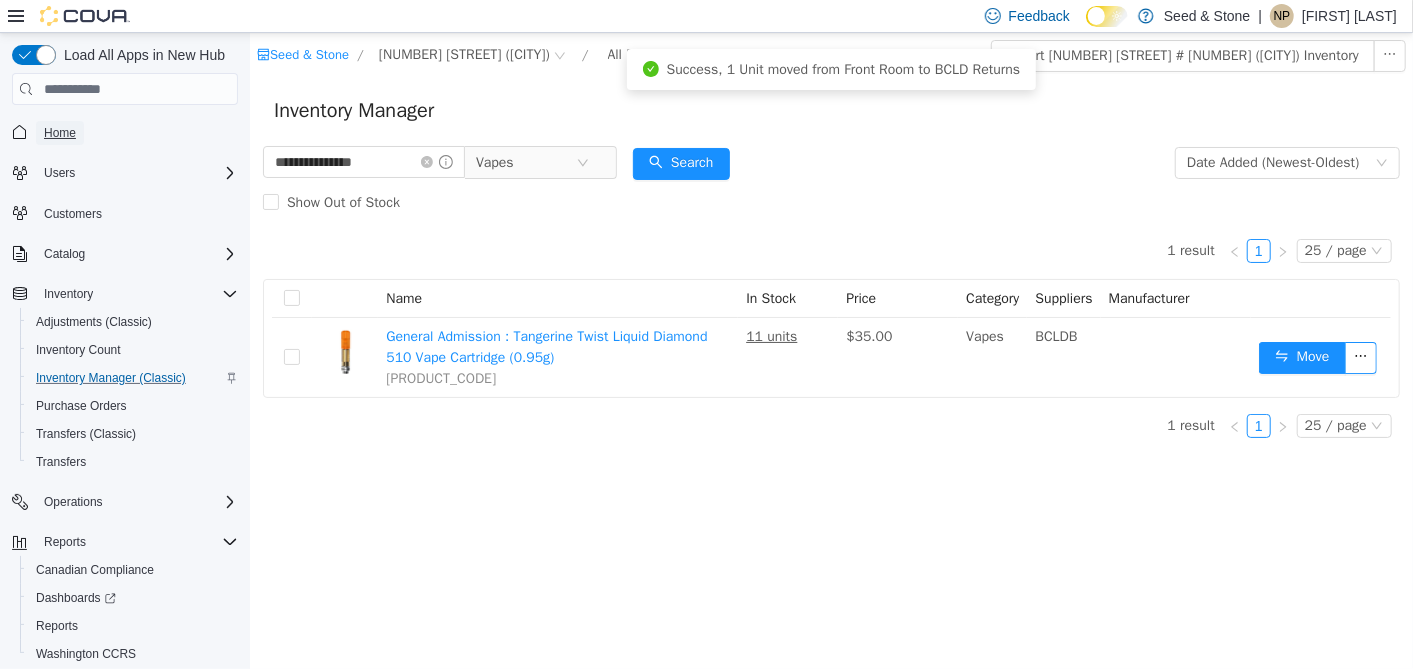 click on "Home" at bounding box center (60, 133) 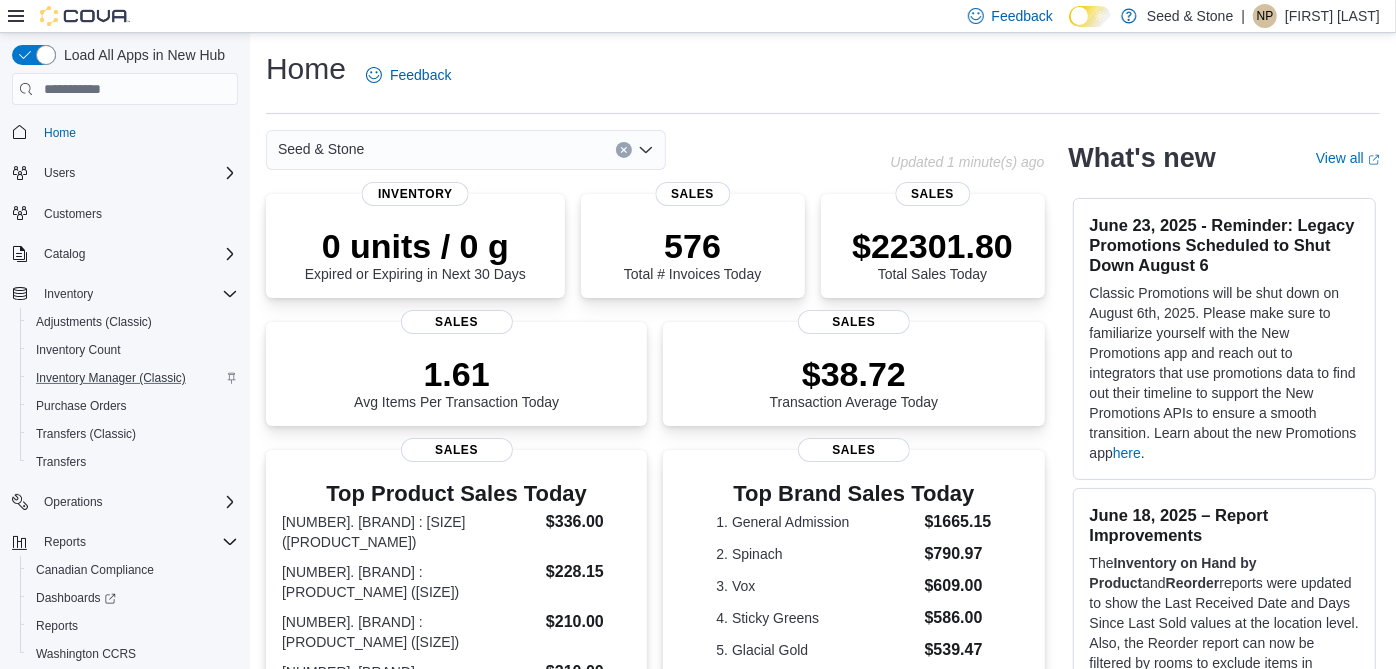 click 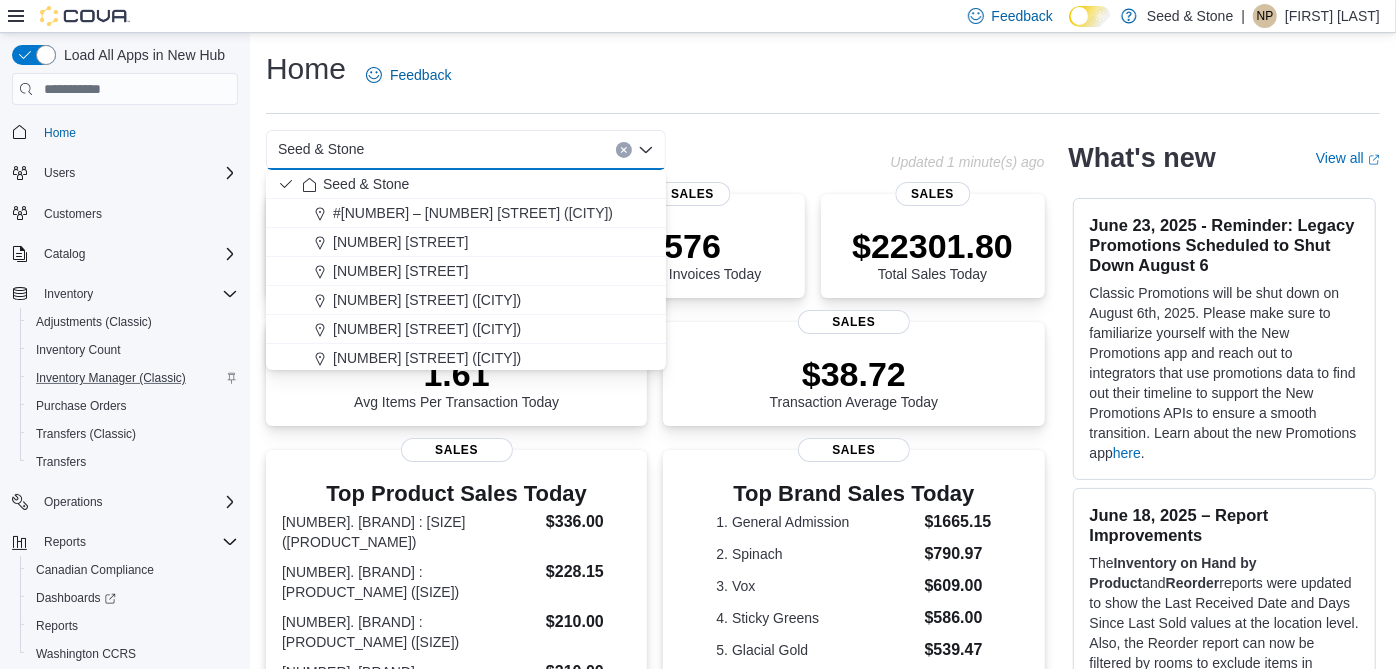 scroll, scrollTop: 89, scrollLeft: 0, axis: vertical 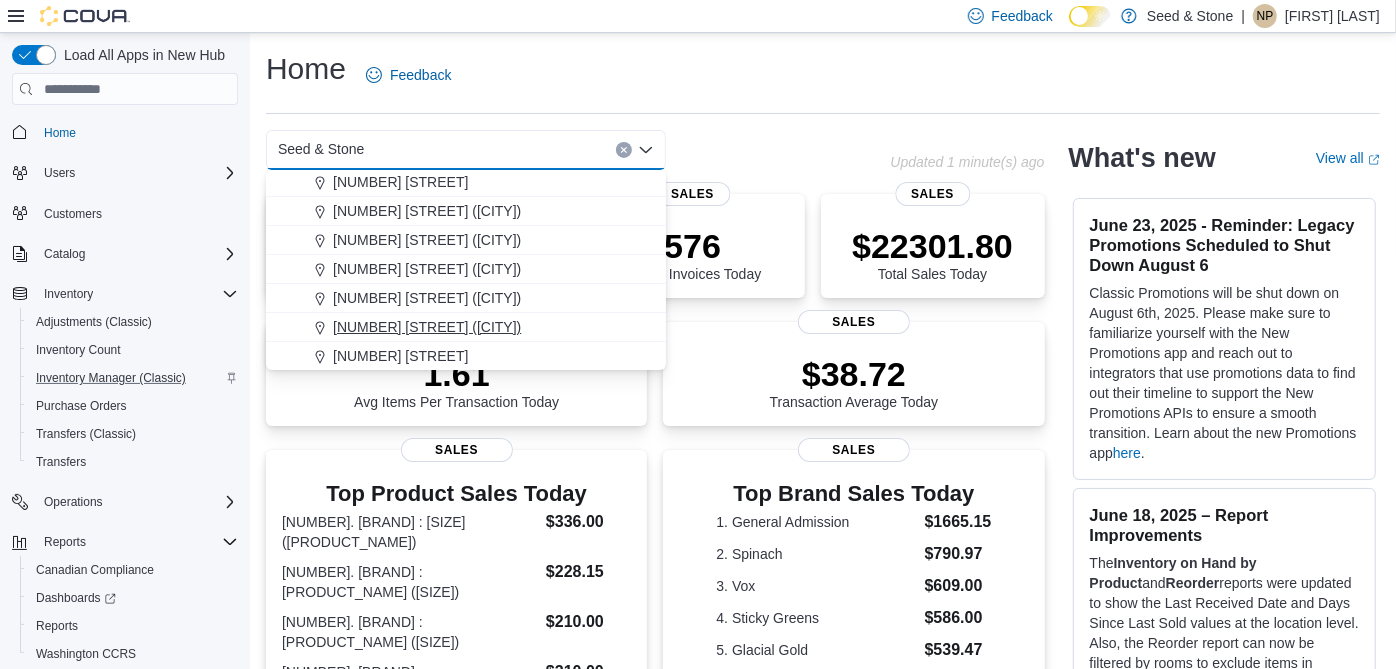 click on "[NUMBER] [STREET] ([CITY])" at bounding box center (427, 327) 